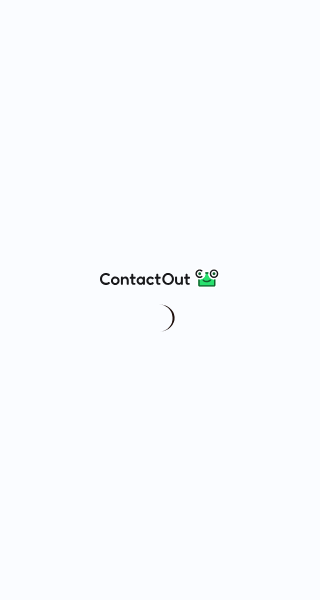 scroll, scrollTop: 0, scrollLeft: 0, axis: both 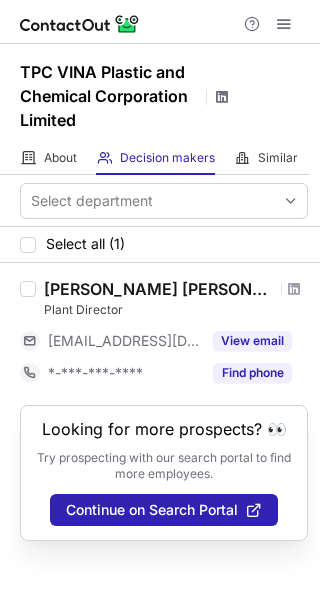 click at bounding box center (222, 97) 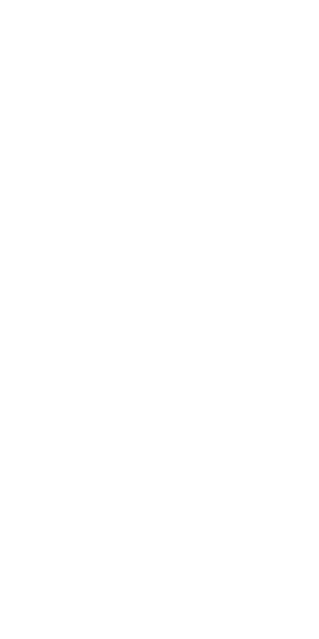 scroll, scrollTop: 0, scrollLeft: 0, axis: both 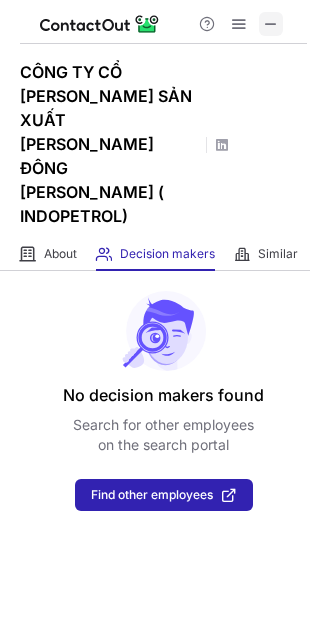 click at bounding box center [271, 24] 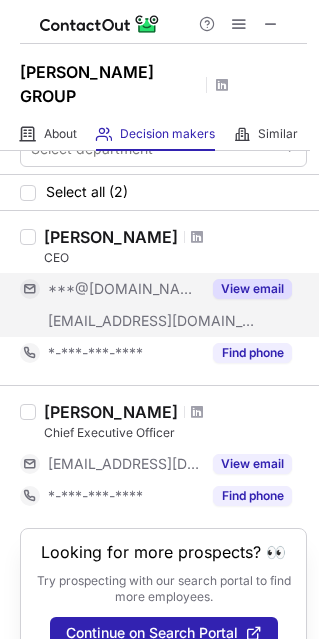scroll, scrollTop: 44, scrollLeft: 0, axis: vertical 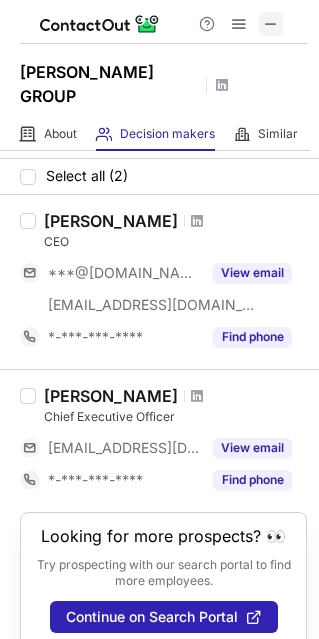 click at bounding box center [271, 24] 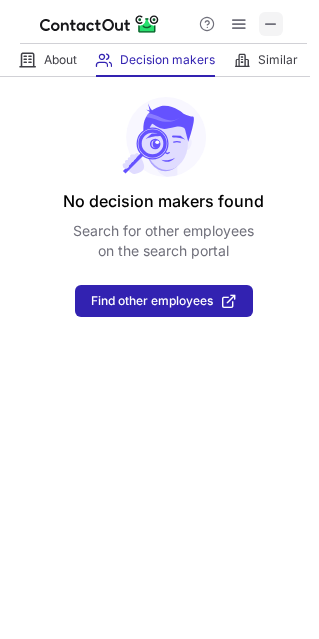 click at bounding box center [271, 24] 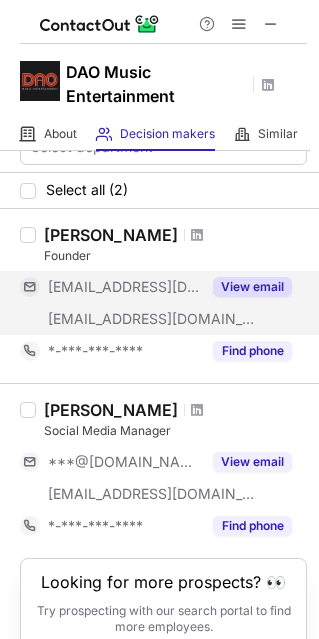 scroll, scrollTop: 0, scrollLeft: 0, axis: both 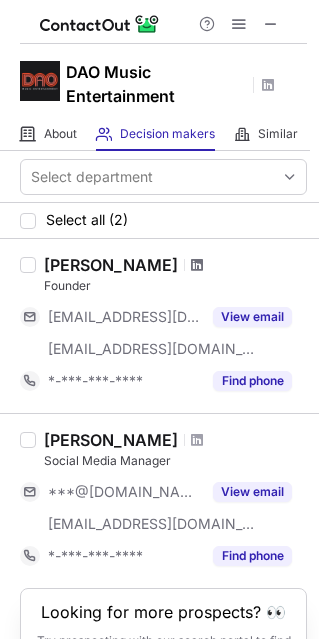 click at bounding box center [197, 265] 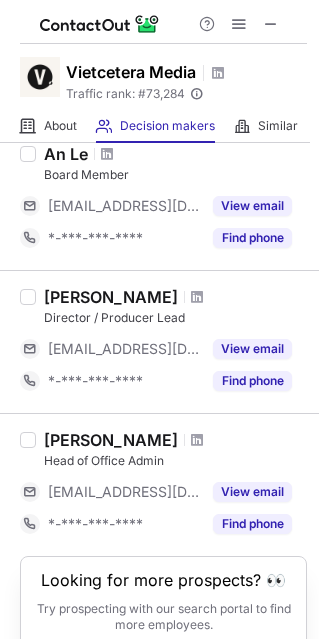 scroll, scrollTop: 1265, scrollLeft: 0, axis: vertical 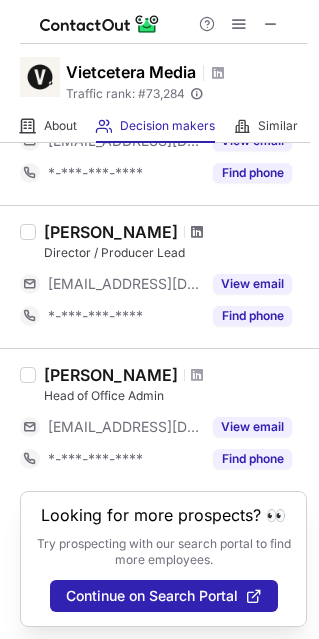 click at bounding box center [197, 232] 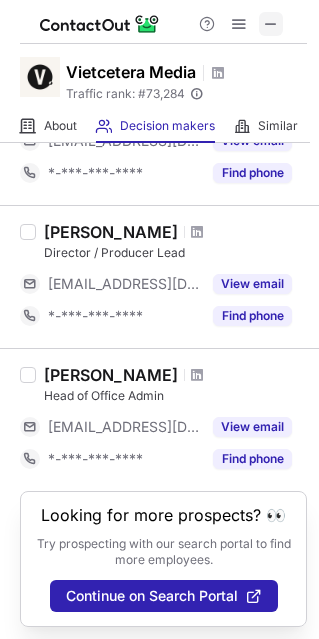 click at bounding box center [271, 24] 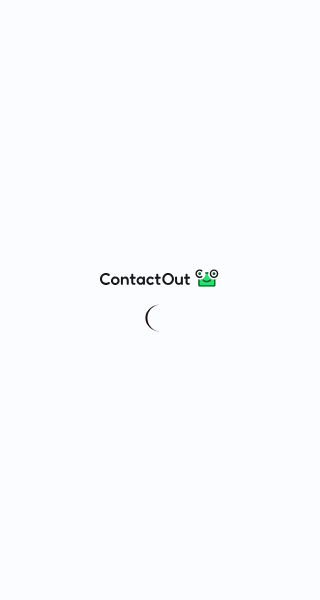 scroll, scrollTop: 0, scrollLeft: 0, axis: both 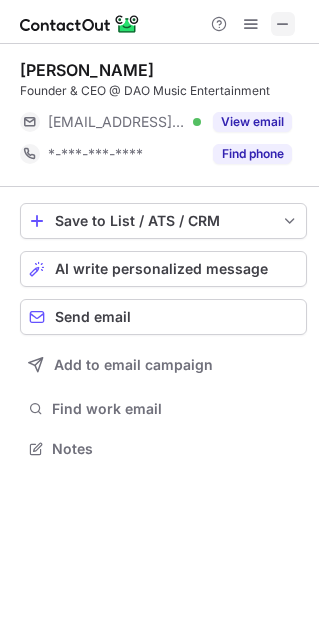 click at bounding box center (283, 24) 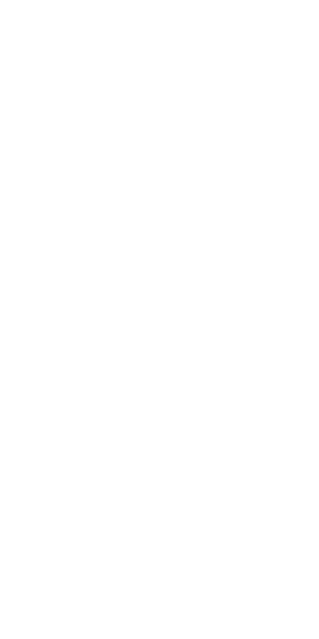scroll, scrollTop: 0, scrollLeft: 0, axis: both 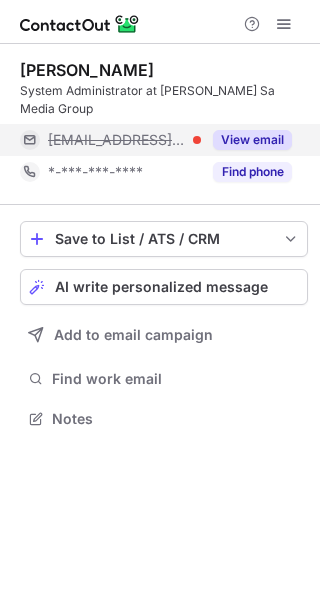 click on "View email" at bounding box center (252, 140) 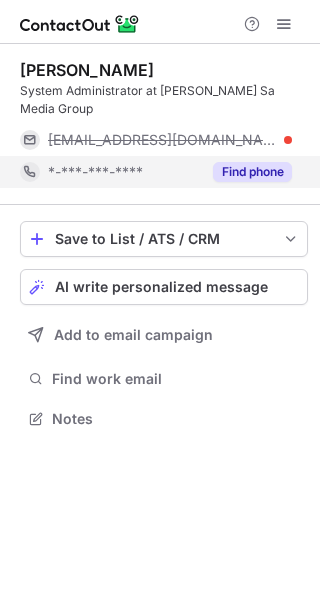 click on "Find phone" at bounding box center (252, 172) 